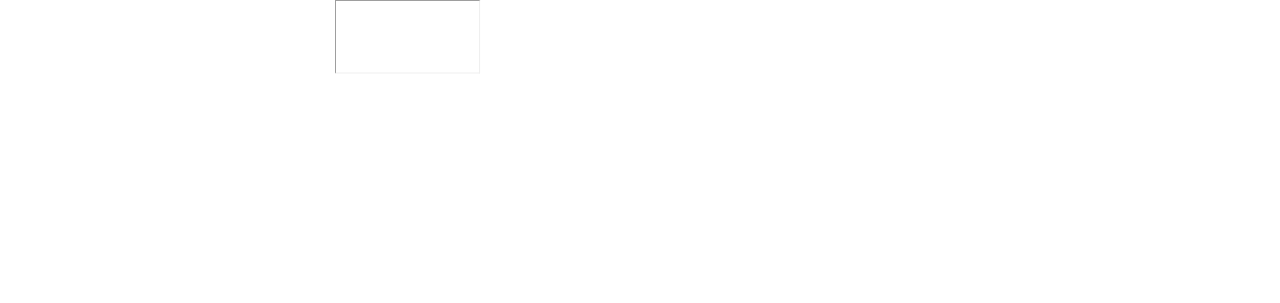 scroll, scrollTop: 0, scrollLeft: 0, axis: both 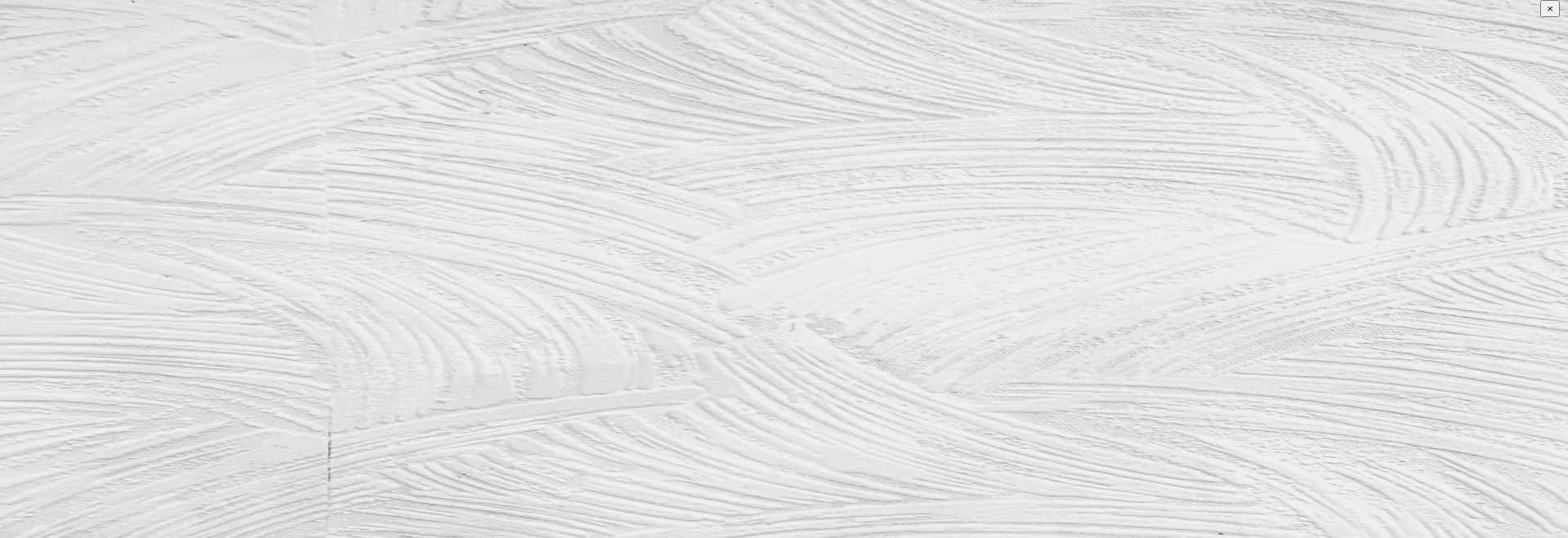 type on "[FIRST]" 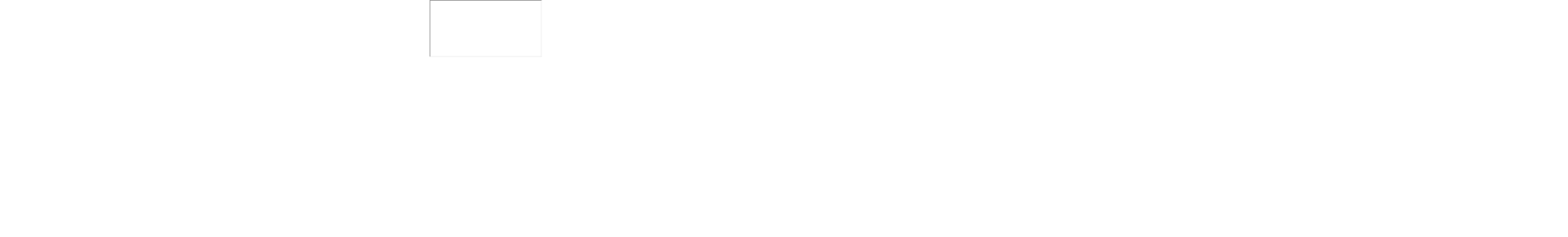 scroll, scrollTop: 0, scrollLeft: 0, axis: both 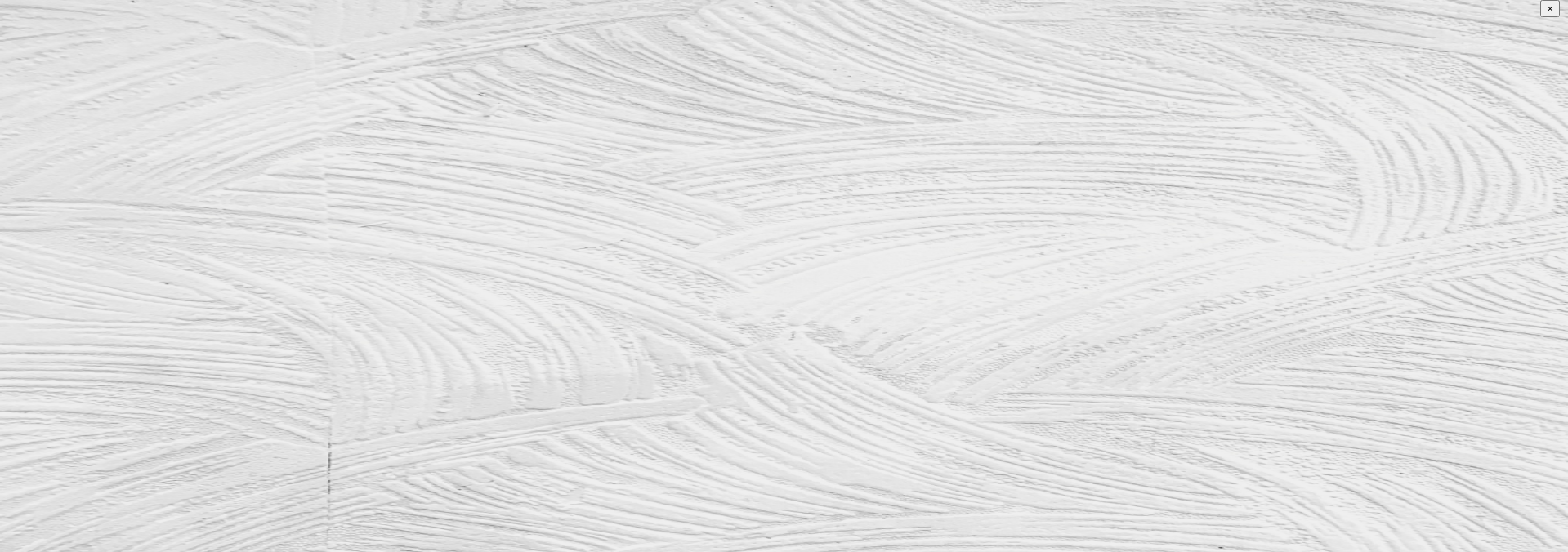 type on "saravanakumar" 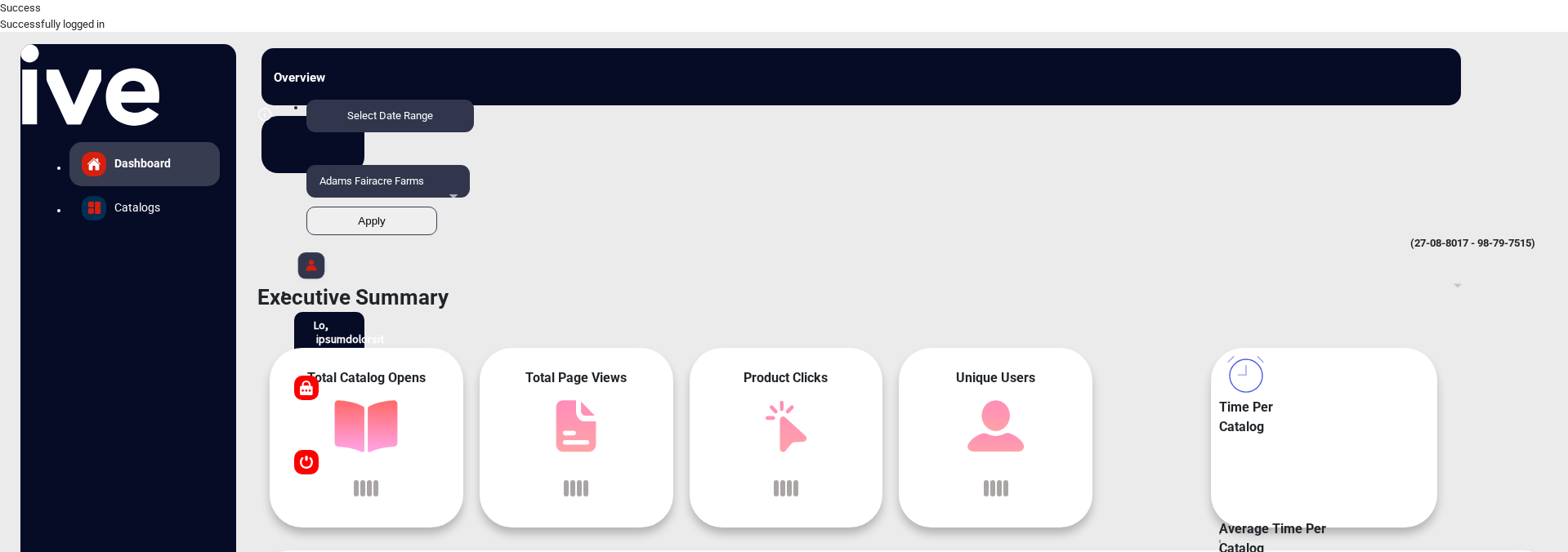 scroll, scrollTop: 12, scrollLeft: 0, axis: vertical 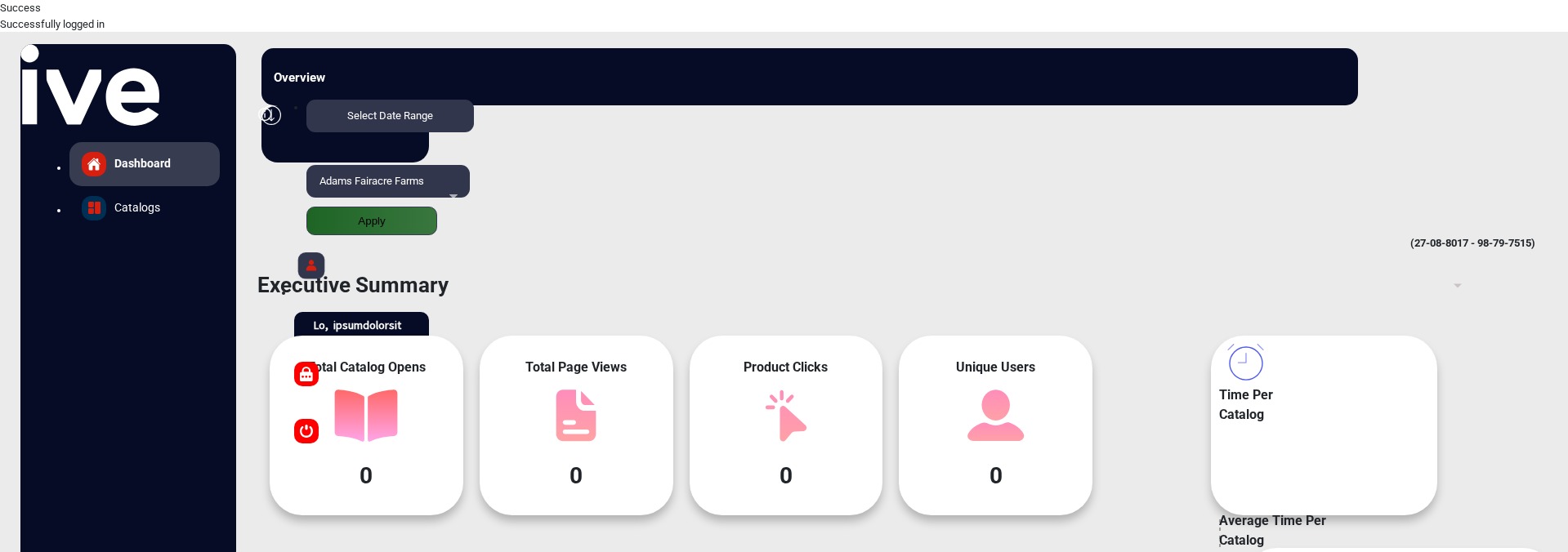 click on "Executive Summary" at bounding box center [906, 285] 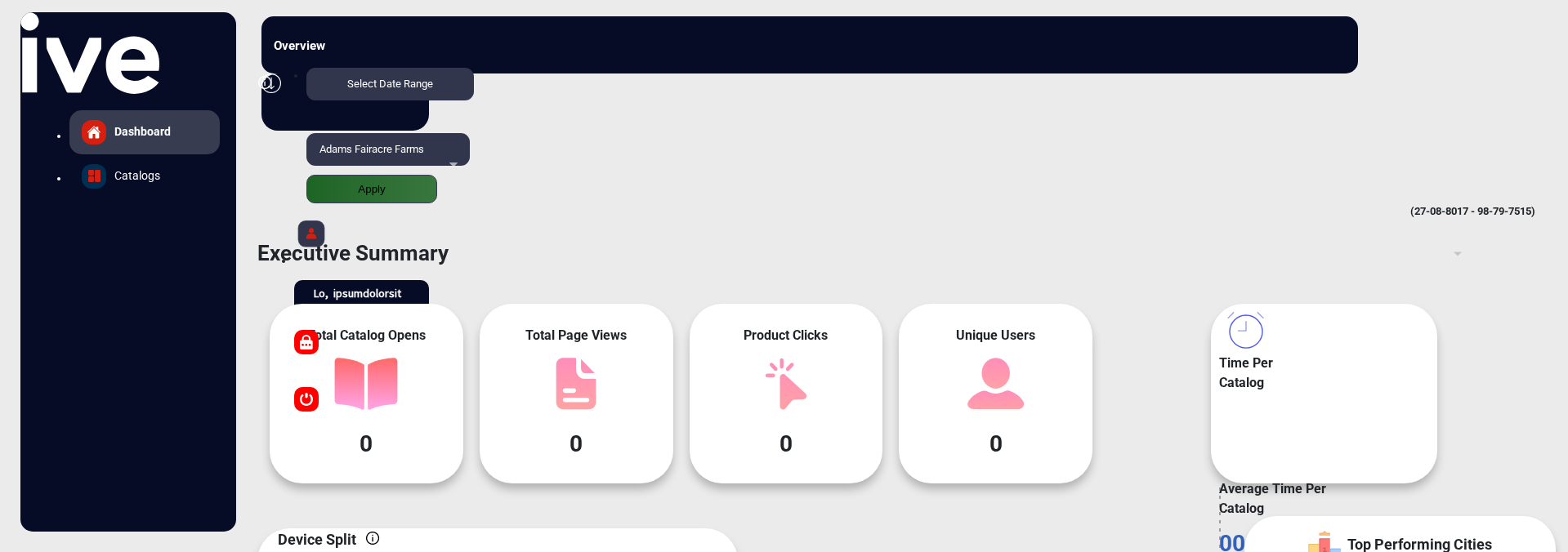 click at bounding box center (311, 236) 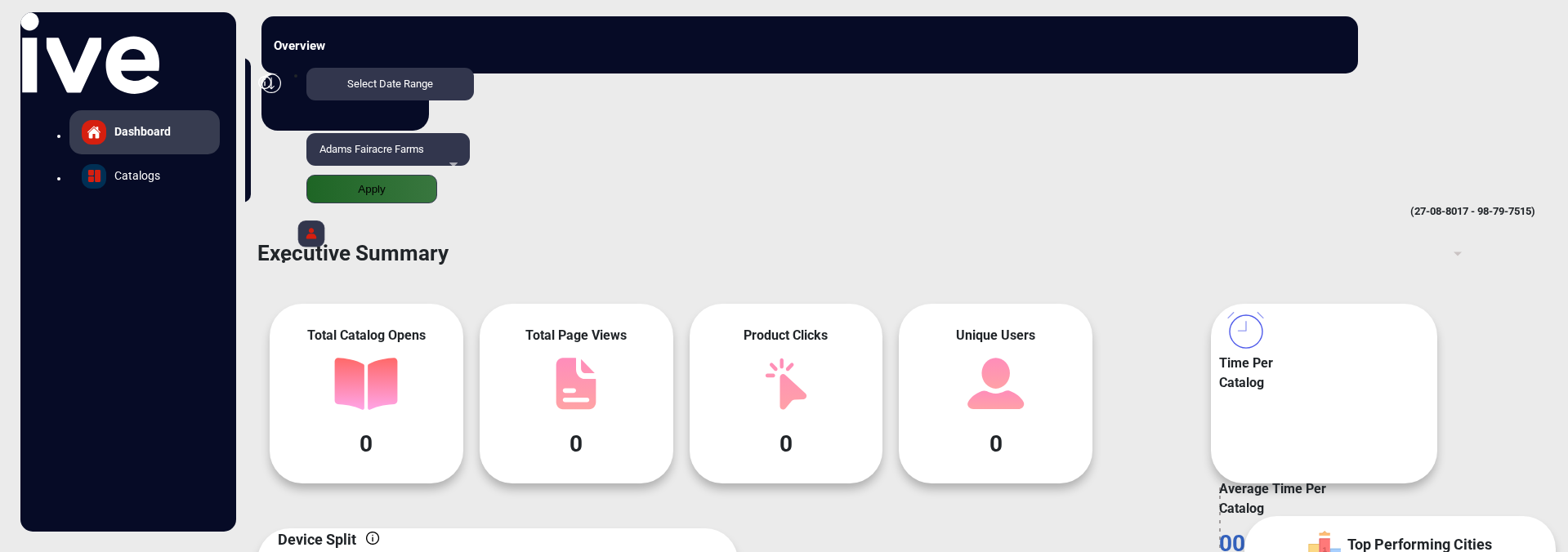 click on "Log Out" at bounding box center (165, 152) 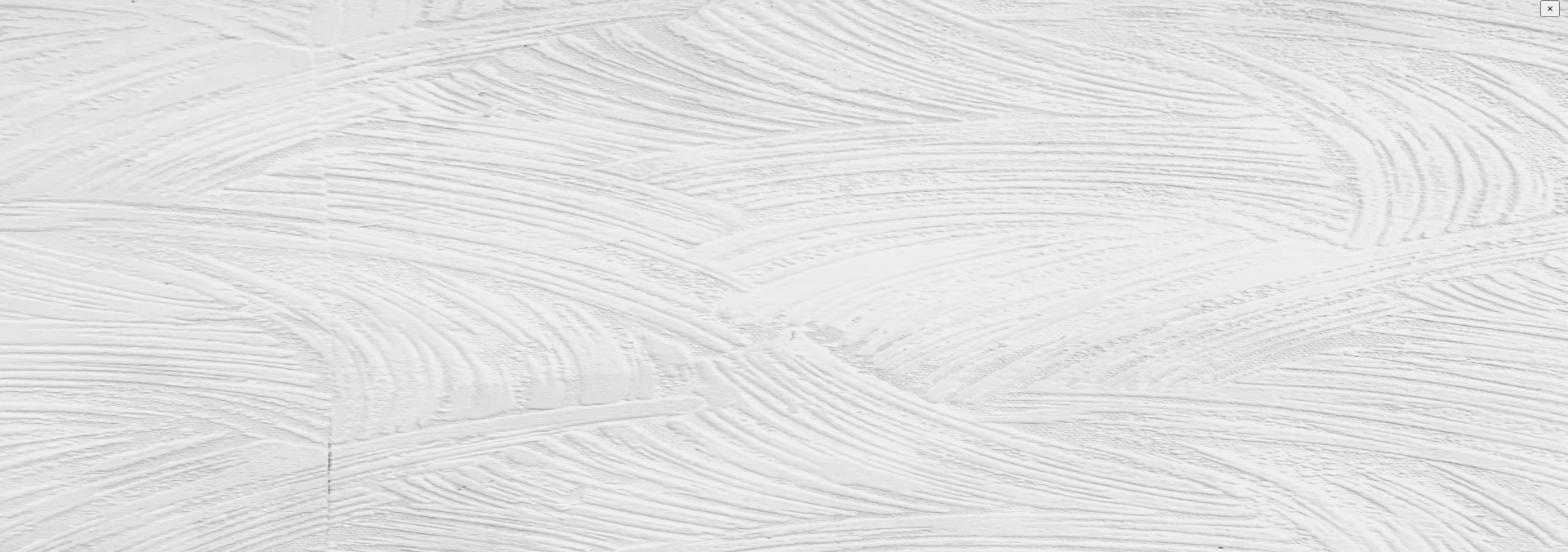 type on "saravanakumar" 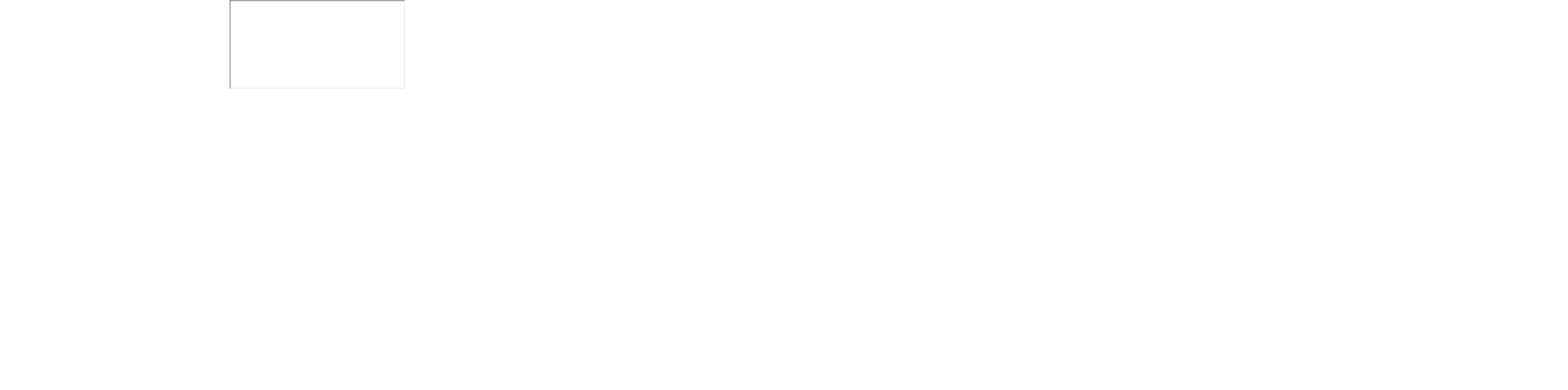 scroll, scrollTop: 0, scrollLeft: 0, axis: both 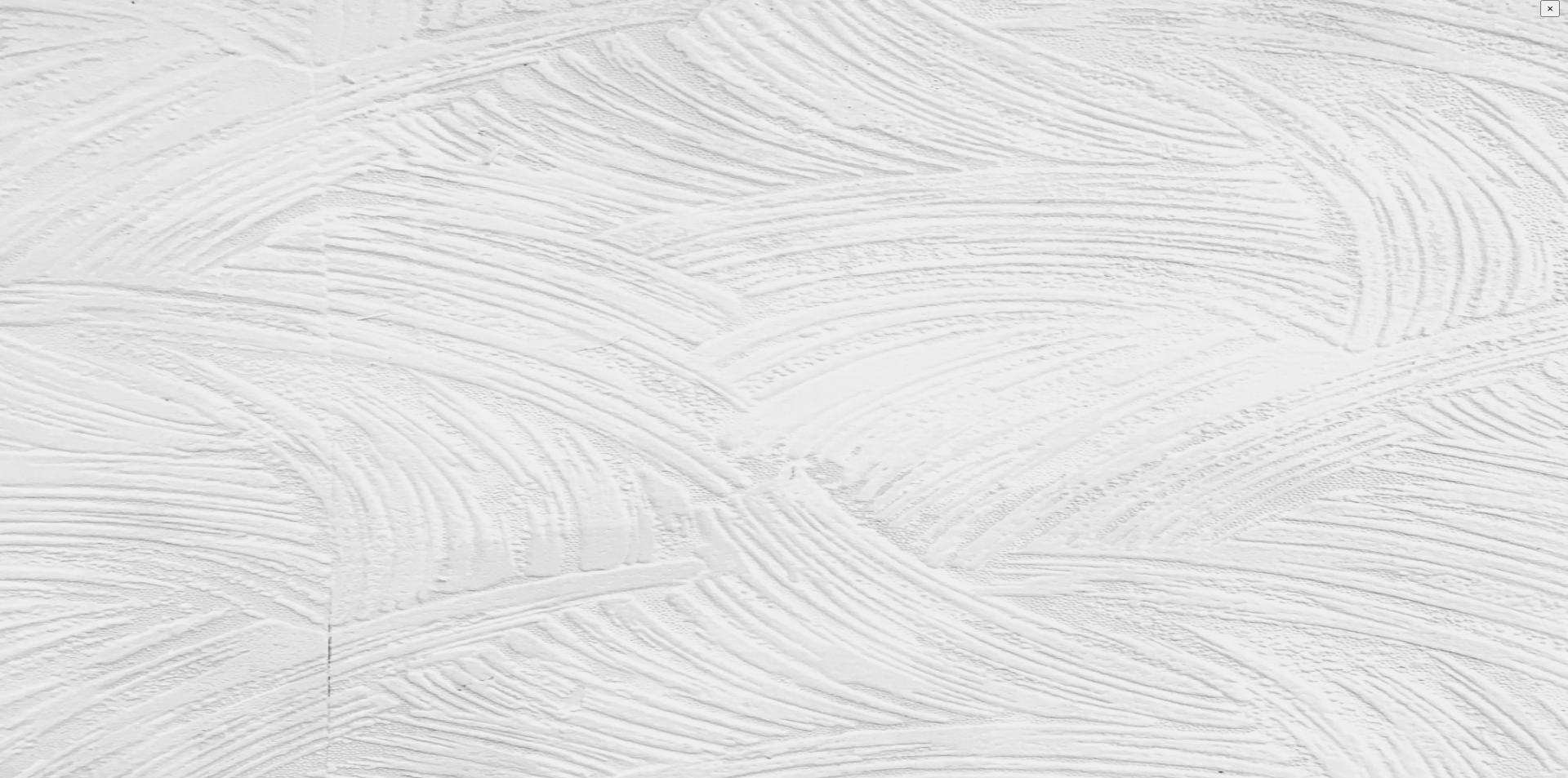 type on "[LAST]" 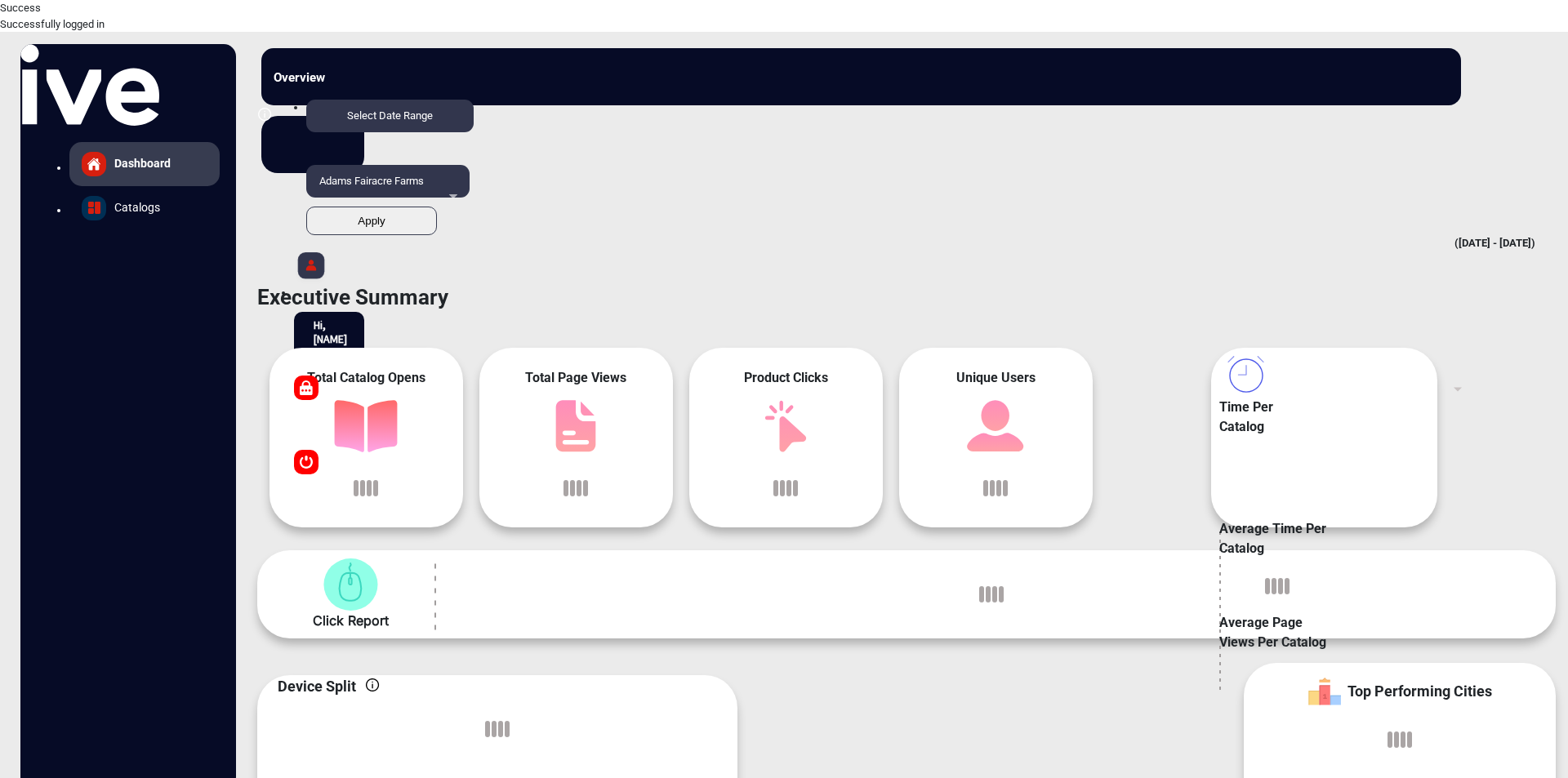 scroll, scrollTop: 12, scrollLeft: 0, axis: vertical 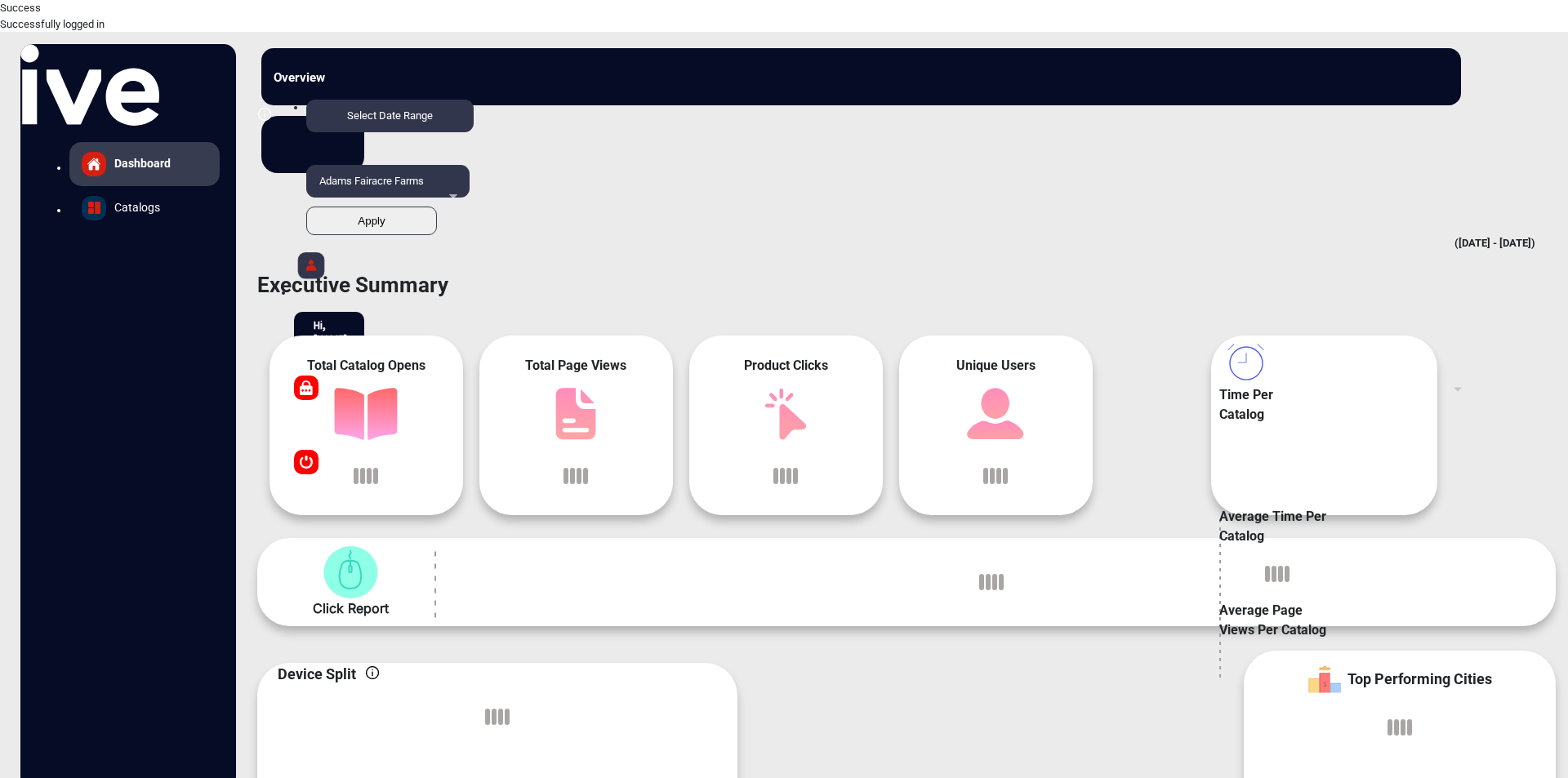 click on "Adams Fairacre Farms" at bounding box center (388, 189) 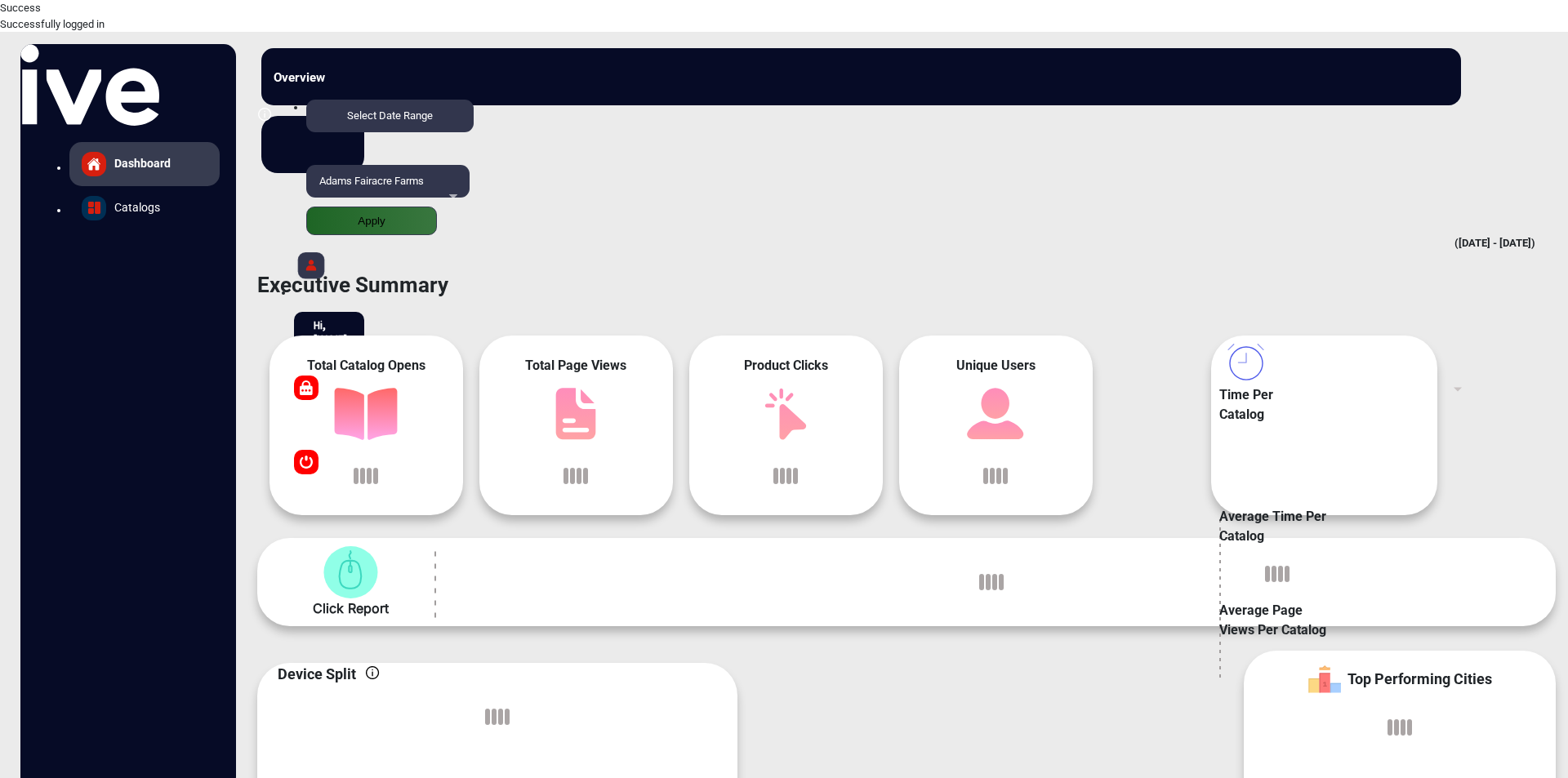 click at bounding box center [784, 972] 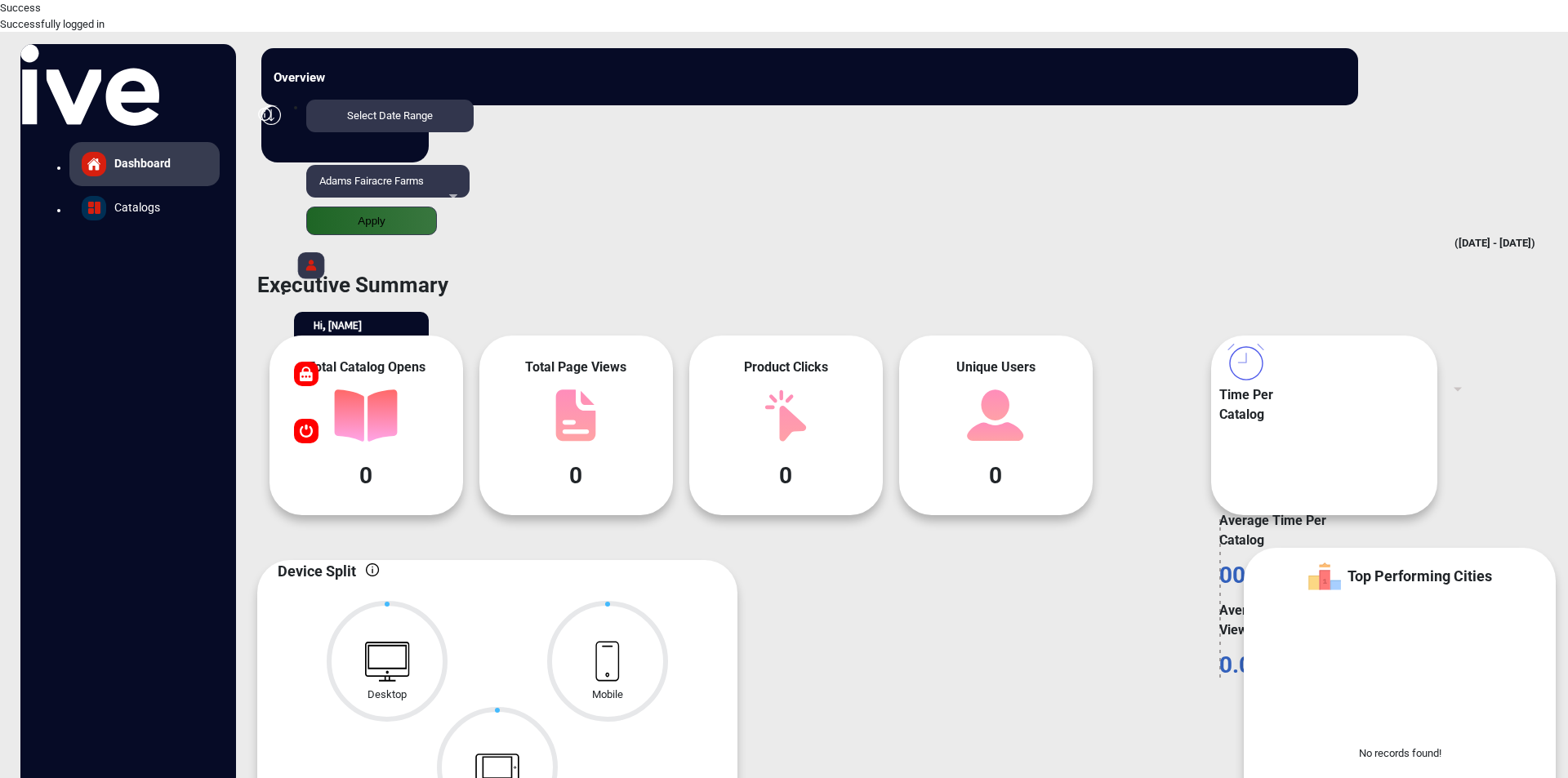 click on "Adams Fairacre Farms" at bounding box center (385, 181) 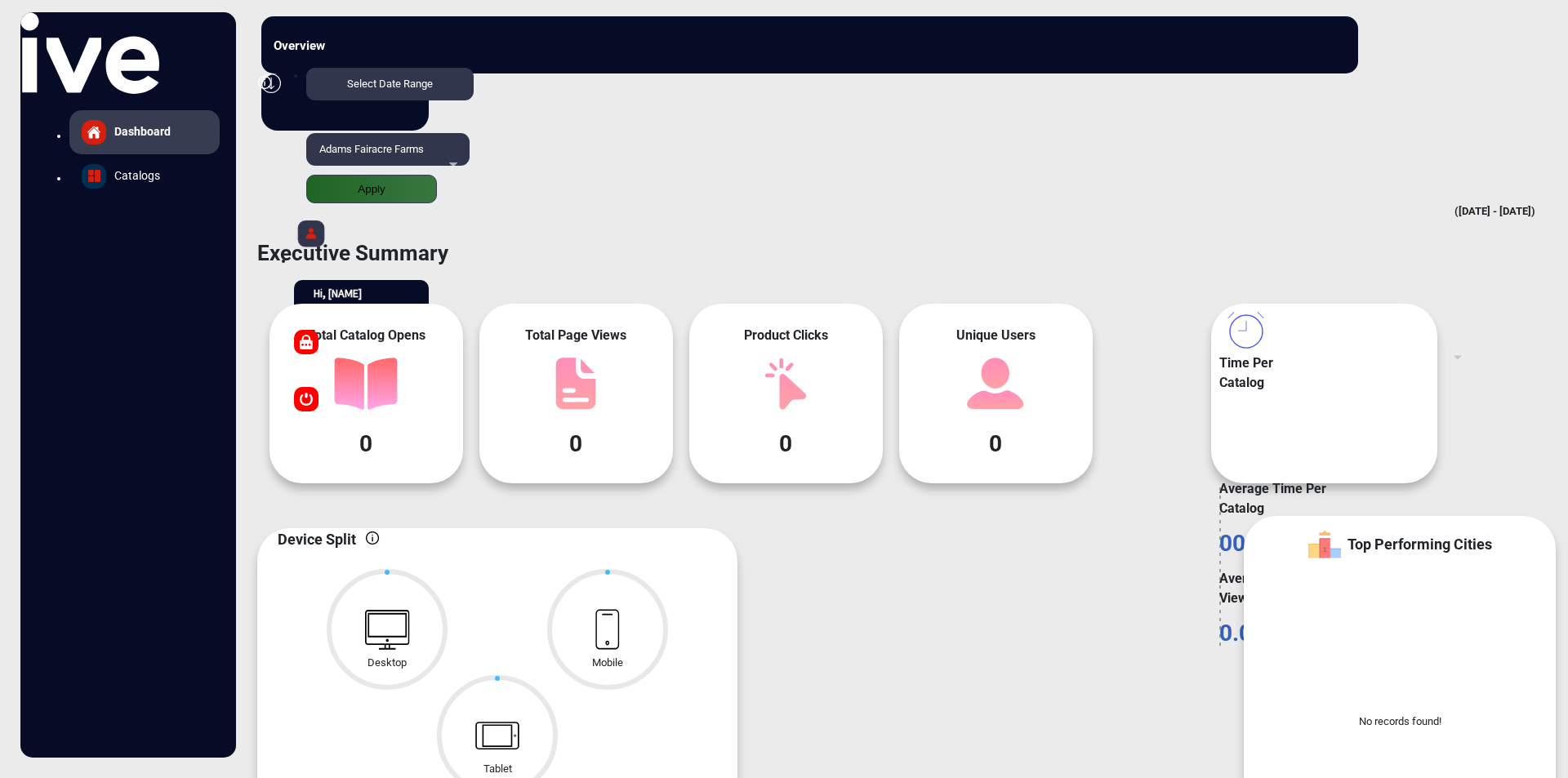 scroll, scrollTop: 321, scrollLeft: 0, axis: vertical 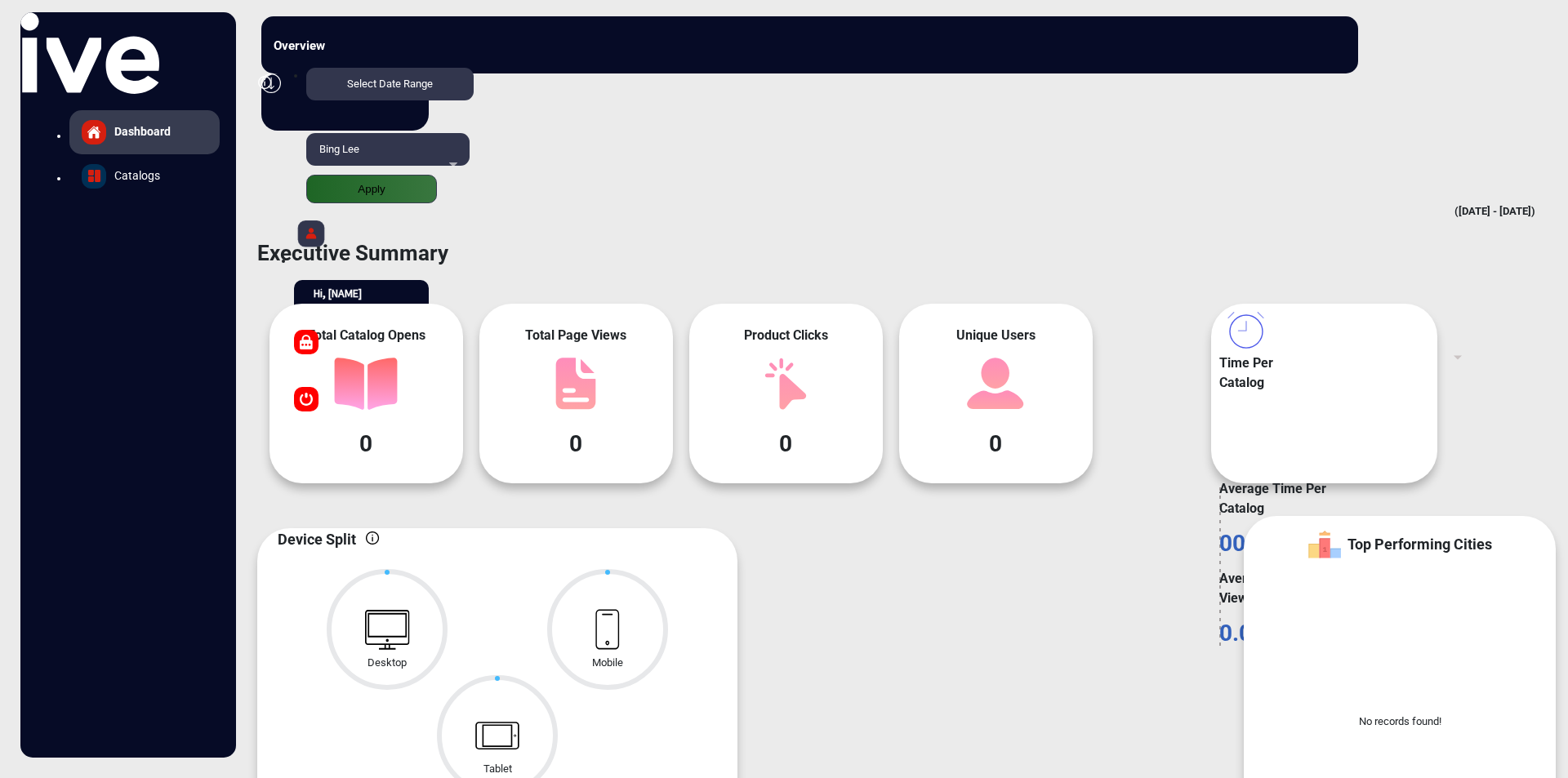 click on "Apply" at bounding box center (372, 189) 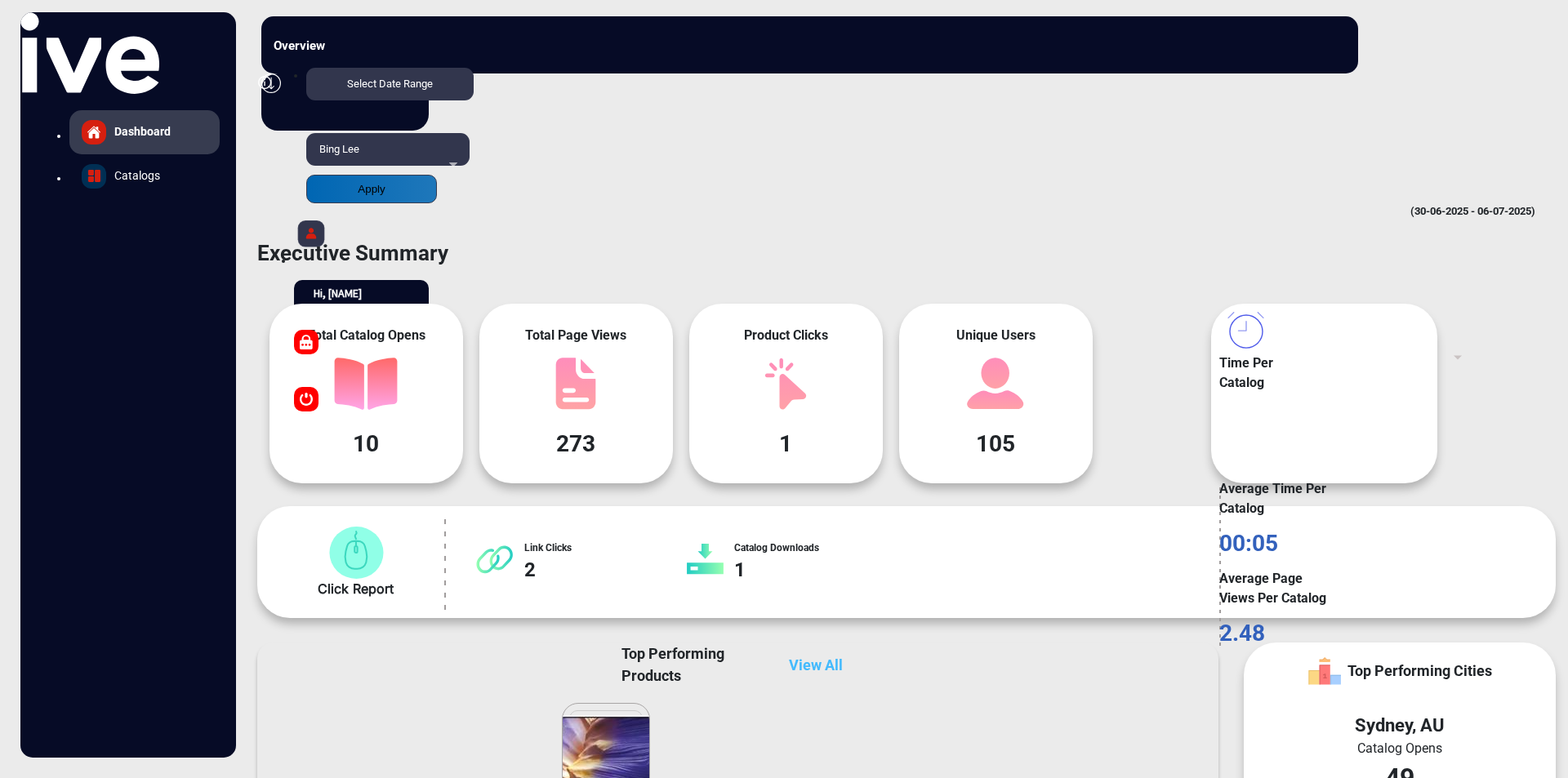 scroll, scrollTop: 815635, scrollLeft: 815397, axis: both 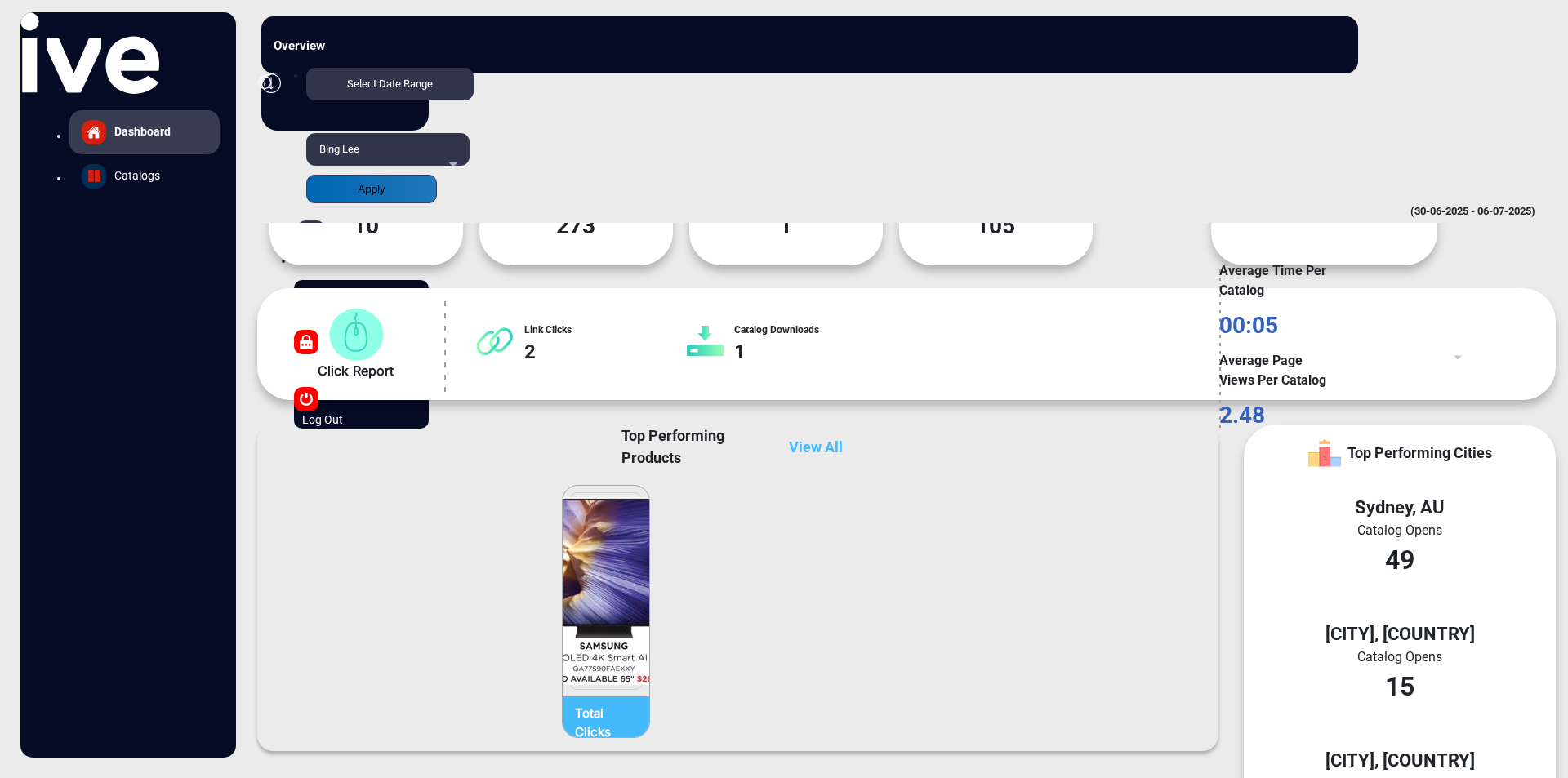 click on "Catalogs" at bounding box center [142, 131] 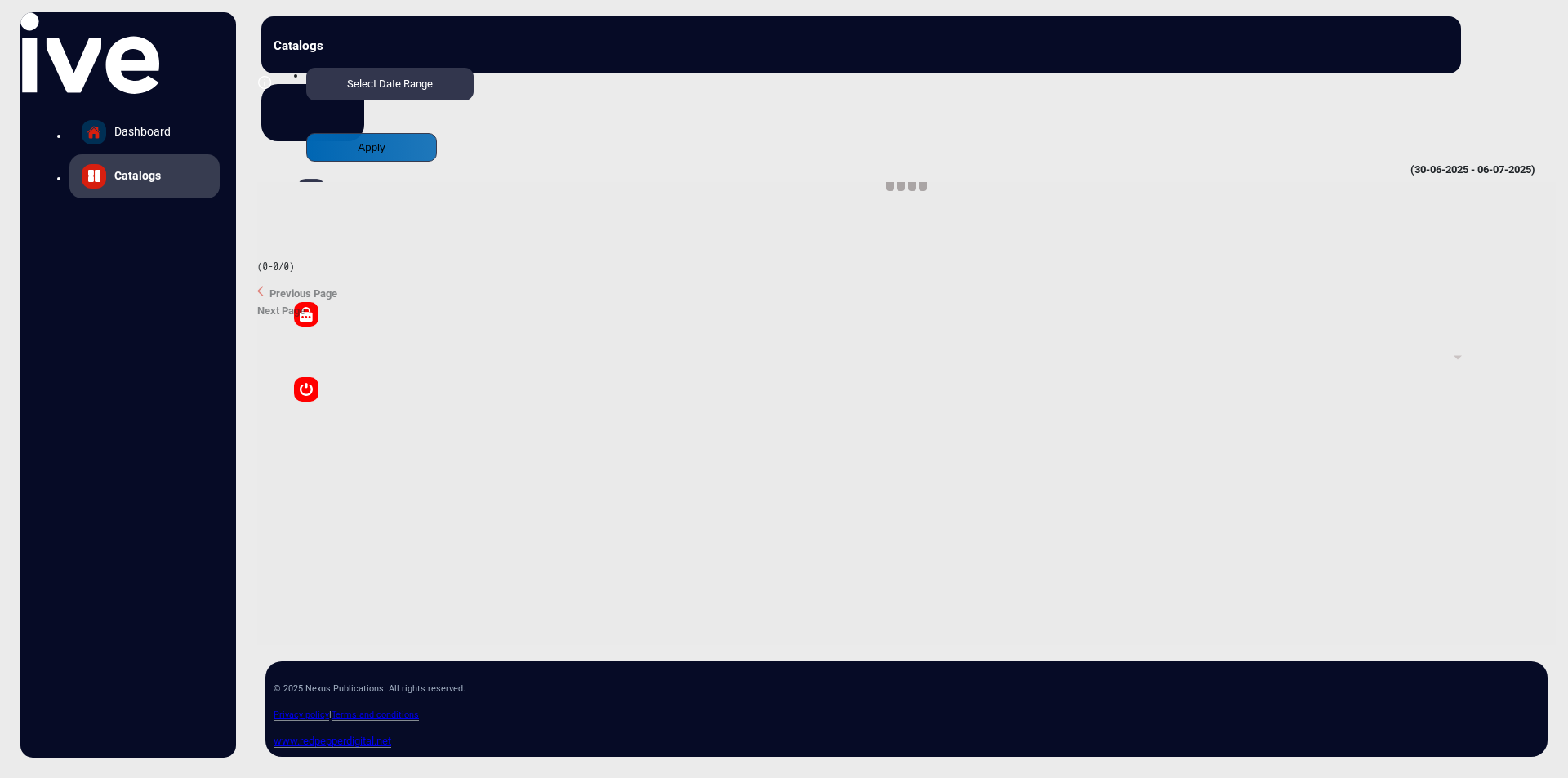 scroll, scrollTop: 0, scrollLeft: 0, axis: both 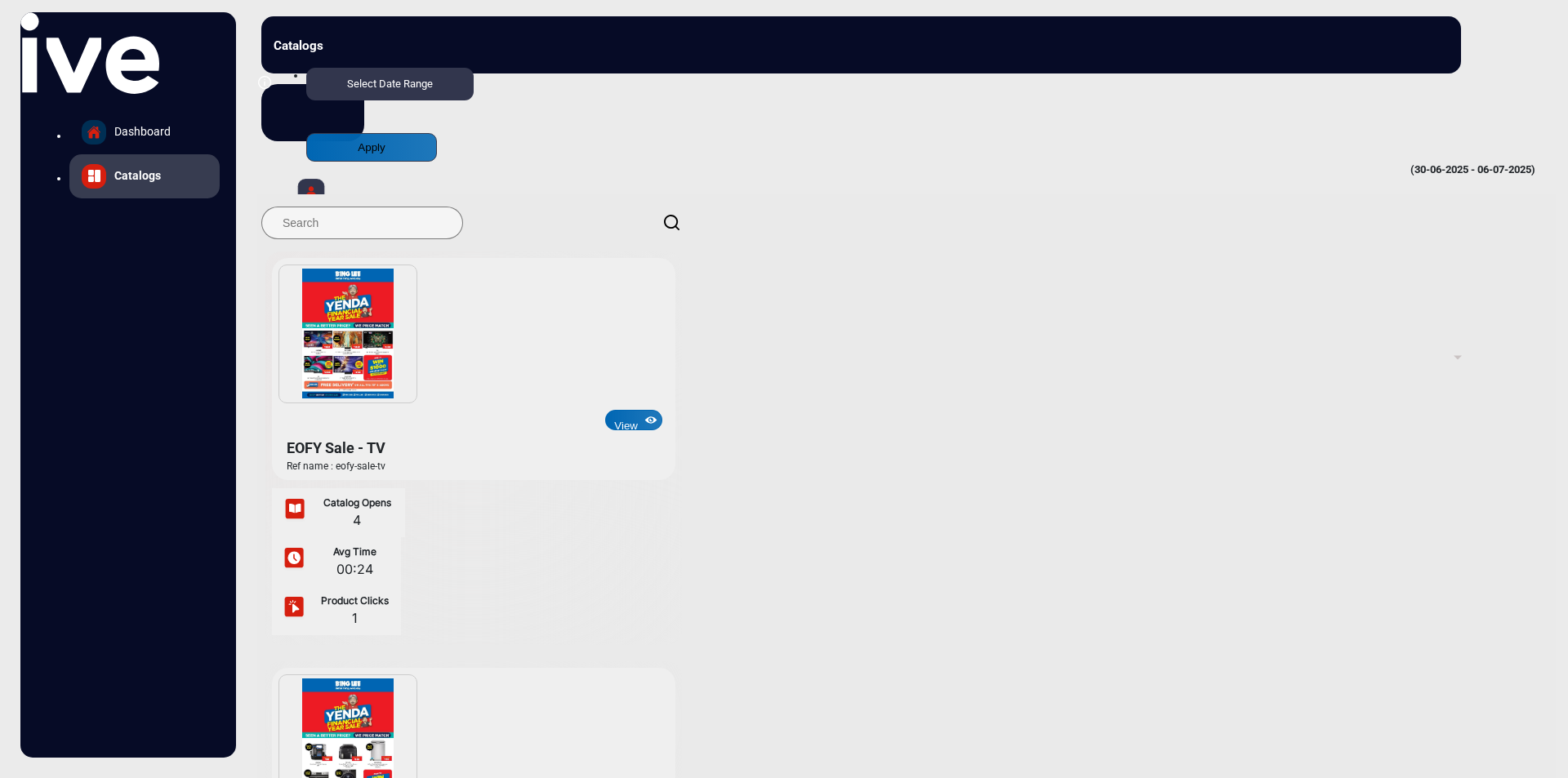 click on "Dashboard" at bounding box center [142, 131] 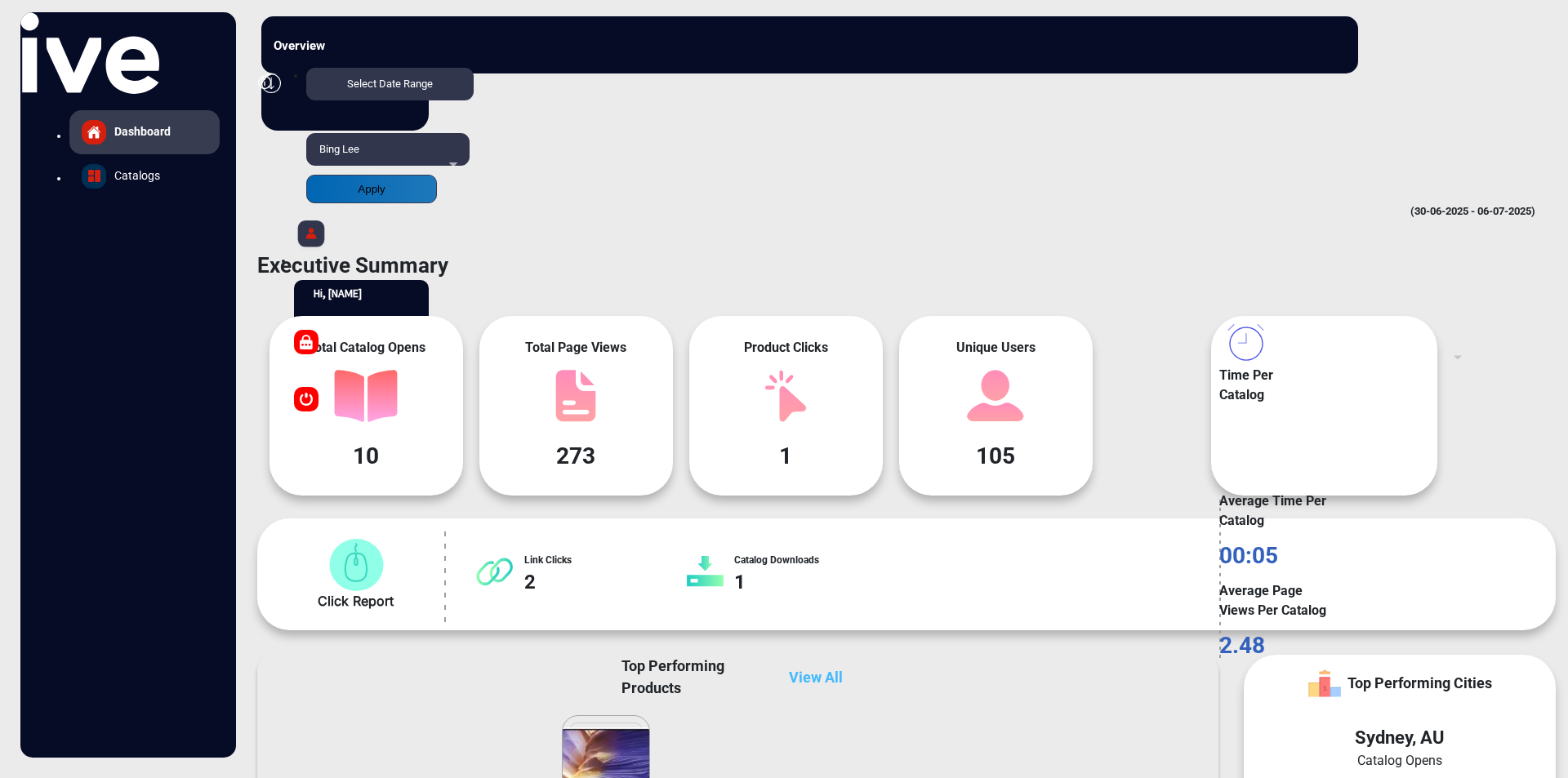 scroll, scrollTop: 12, scrollLeft: 0, axis: vertical 